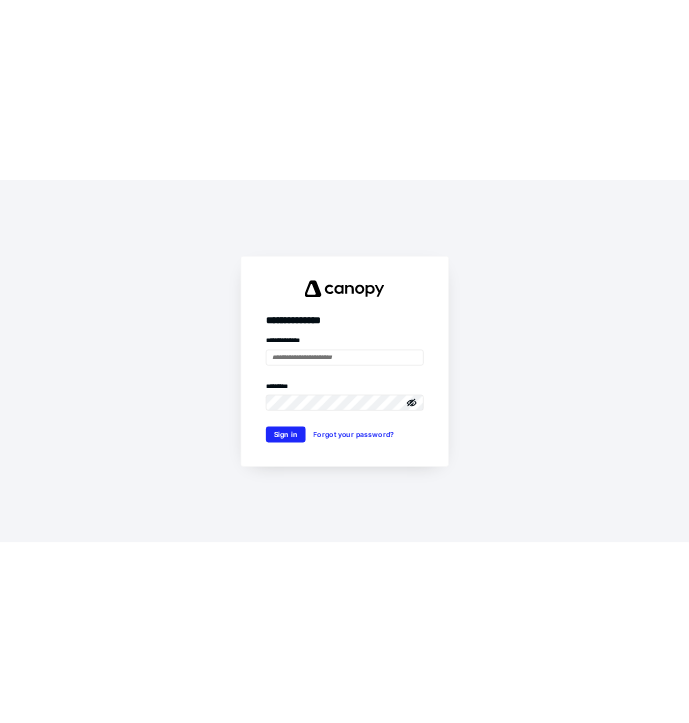 scroll, scrollTop: 0, scrollLeft: 0, axis: both 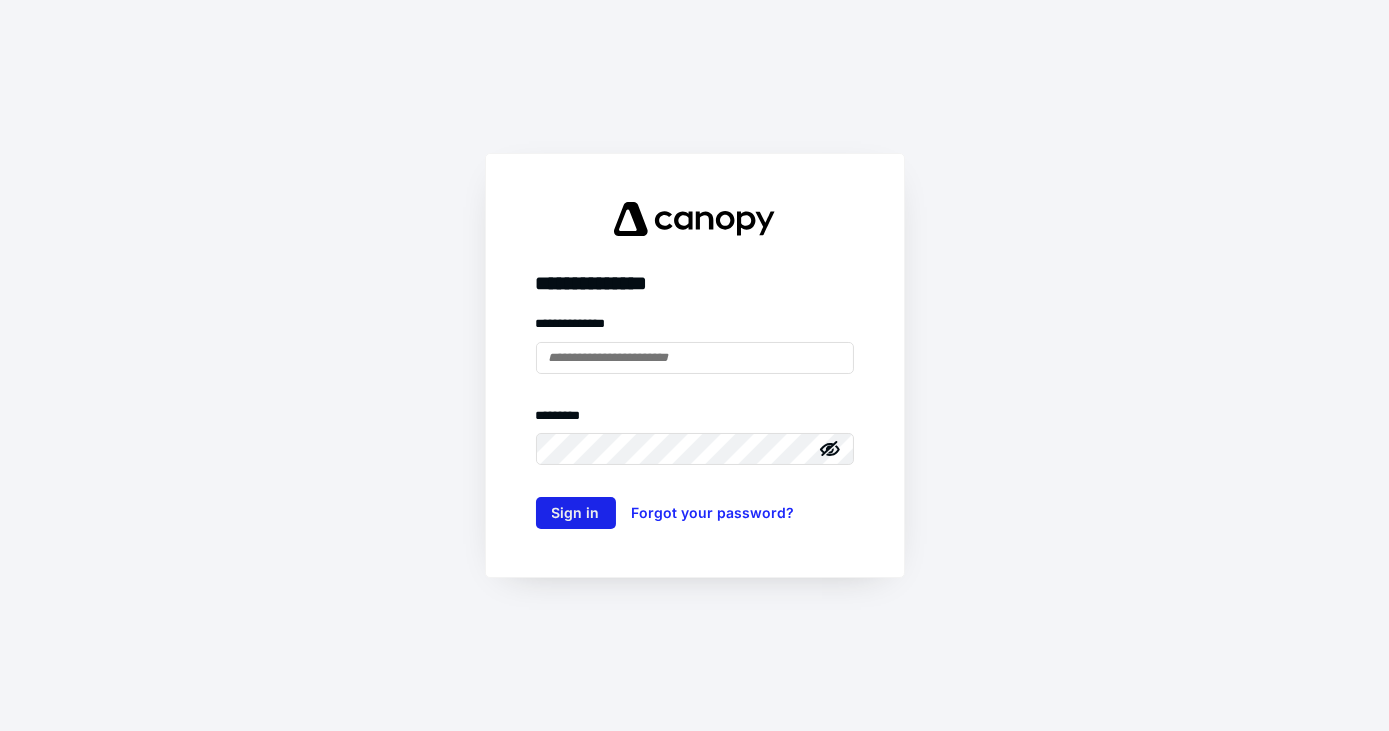 type on "**********" 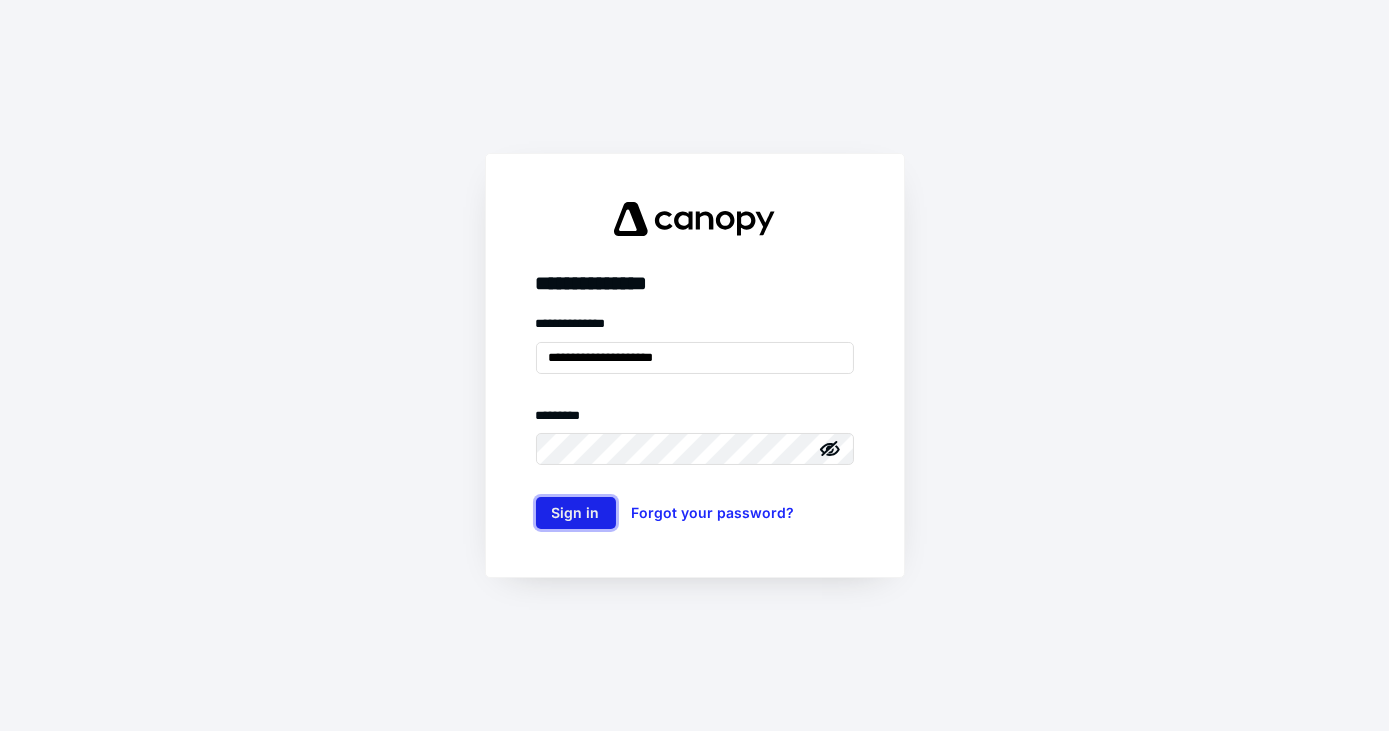 click on "Sign in" at bounding box center (576, 513) 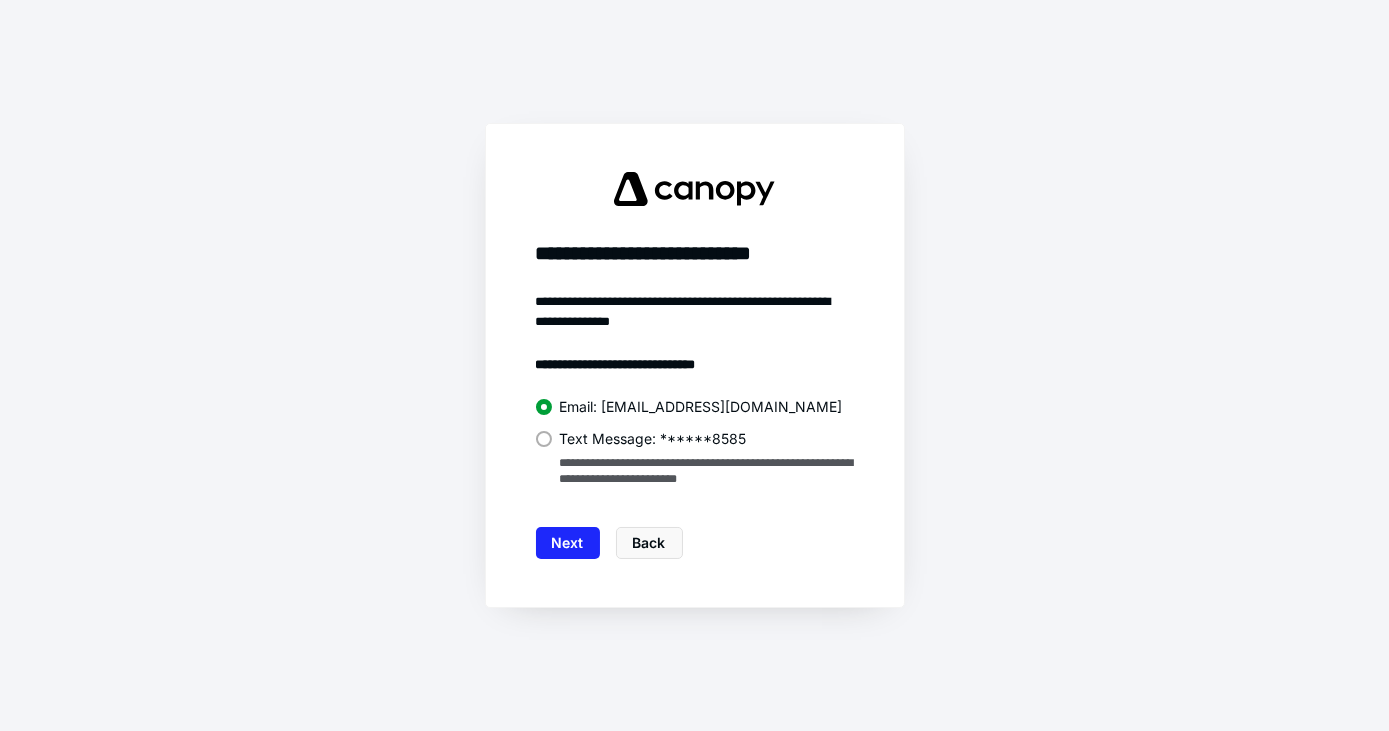 click at bounding box center [544, 439] 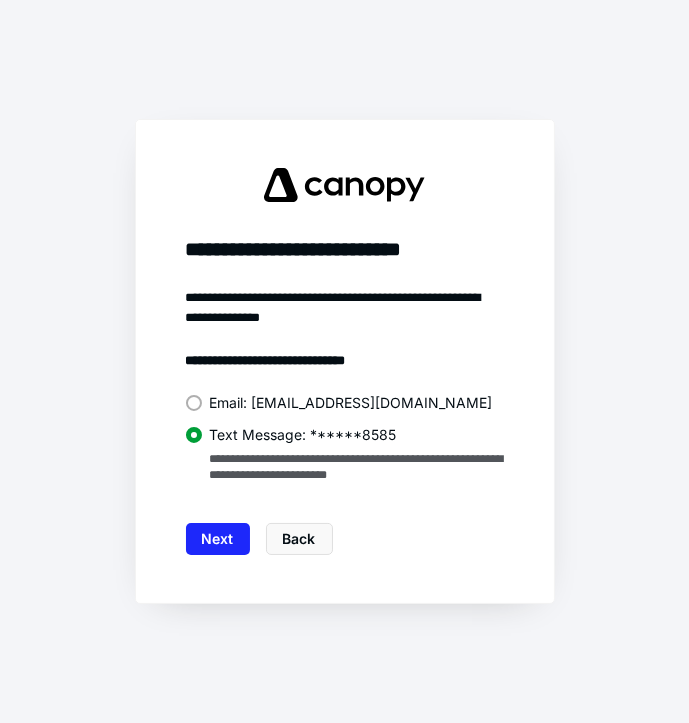 click at bounding box center [194, 403] 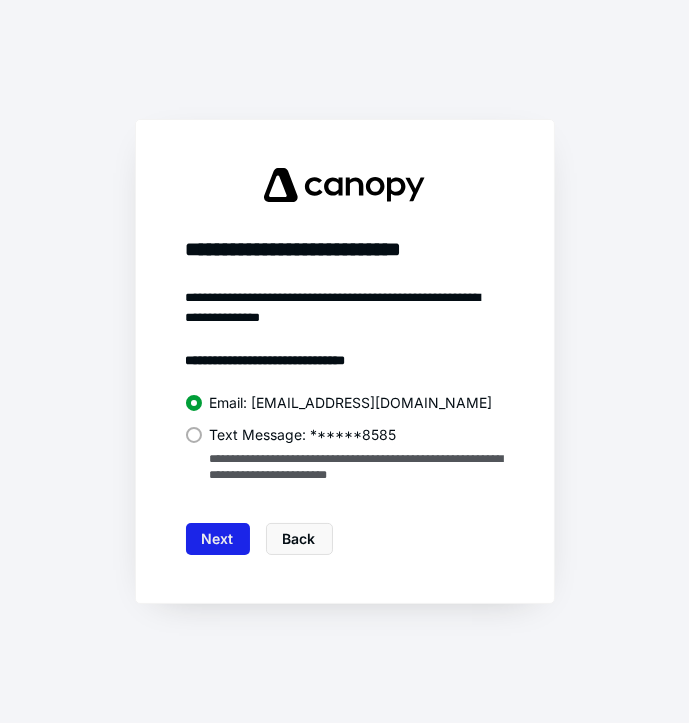 click on "Next" at bounding box center (218, 539) 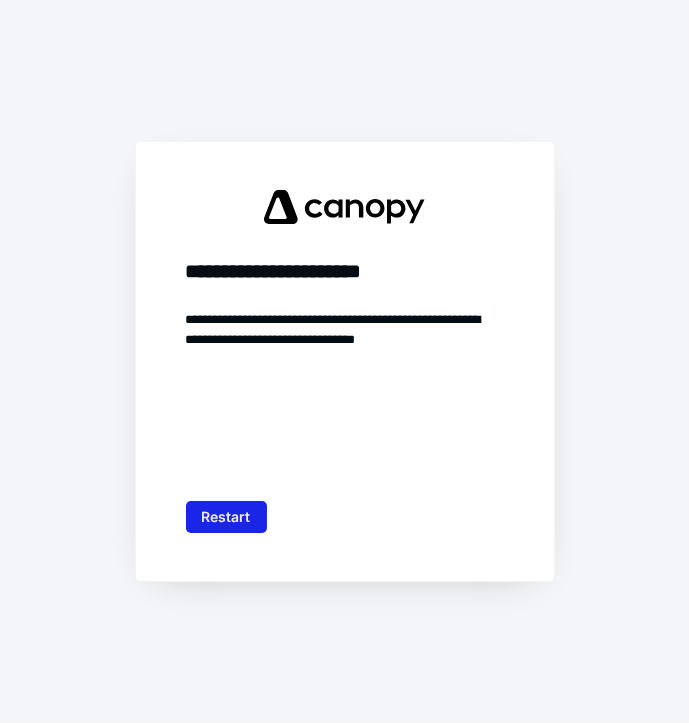 click on "Restart" at bounding box center [226, 517] 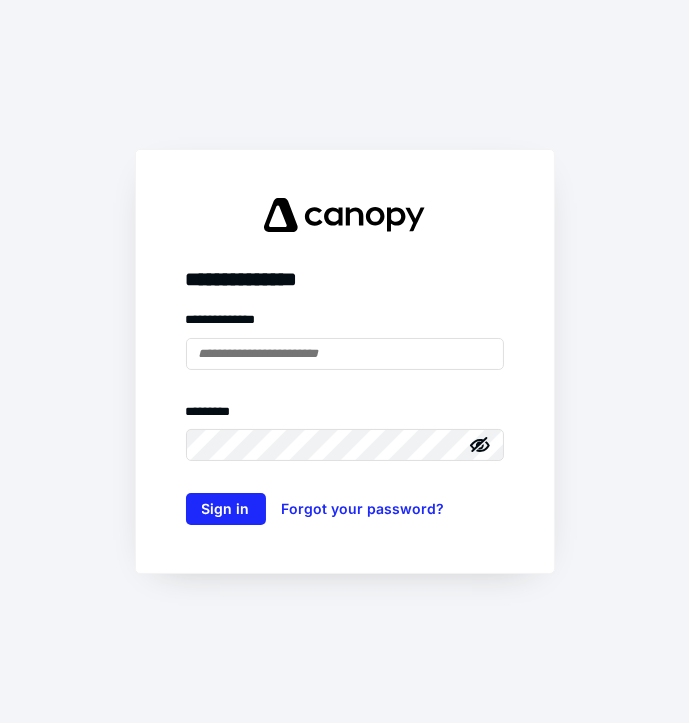 type on "**********" 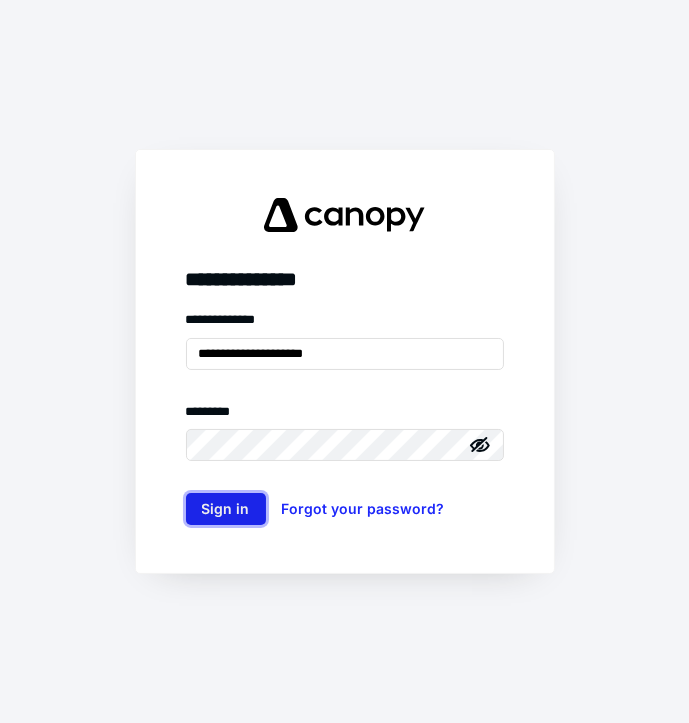 click on "Sign in" at bounding box center (226, 509) 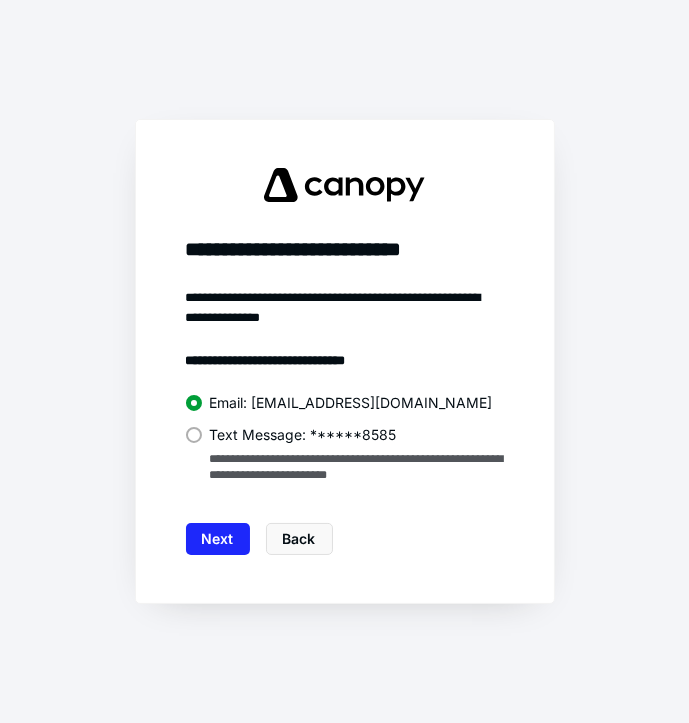 click at bounding box center (194, 435) 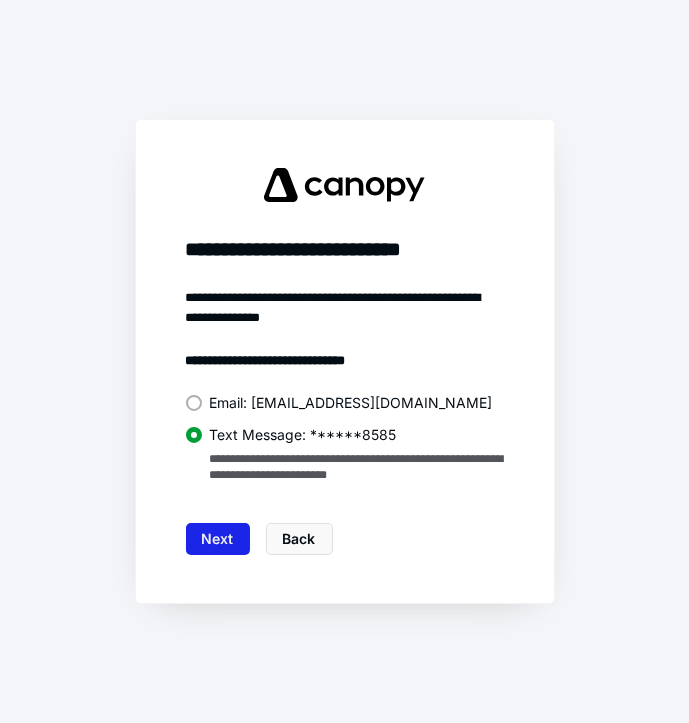 click on "Next" at bounding box center [218, 539] 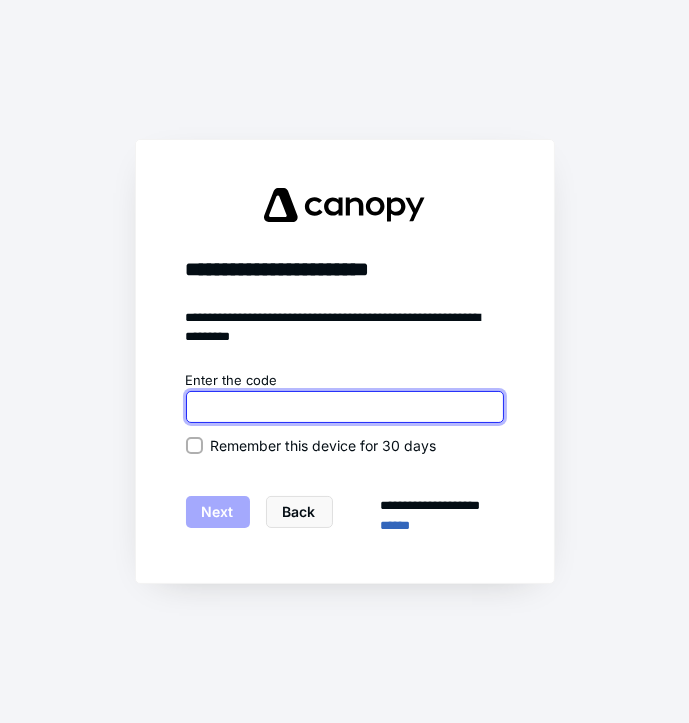 click at bounding box center (345, 407) 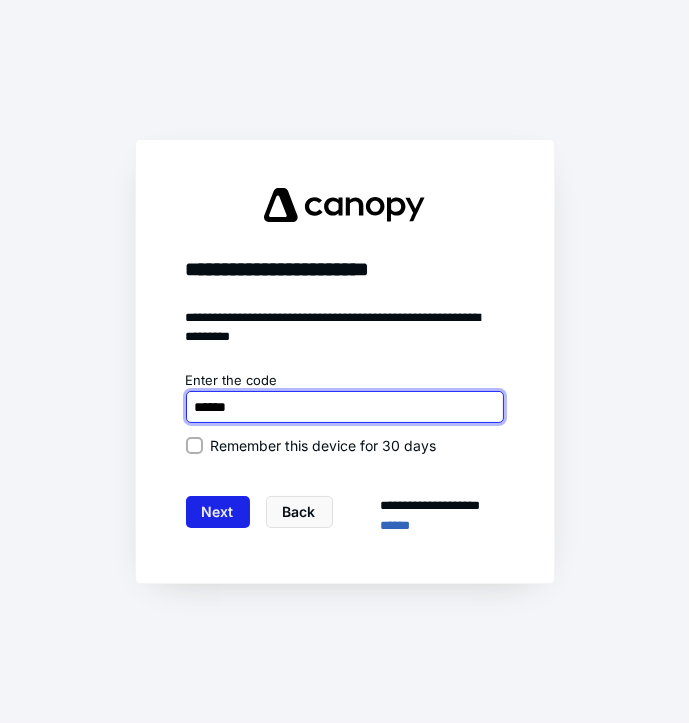 type on "******" 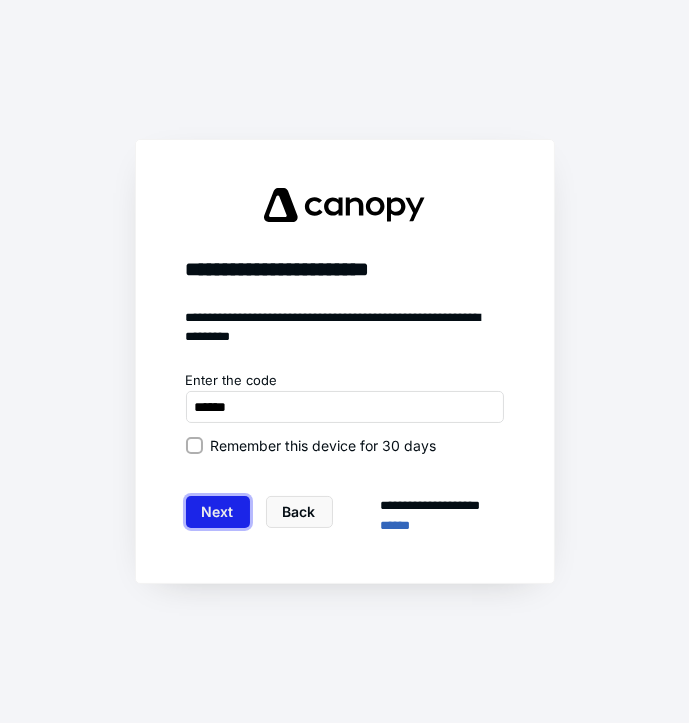 click on "Next" at bounding box center (218, 512) 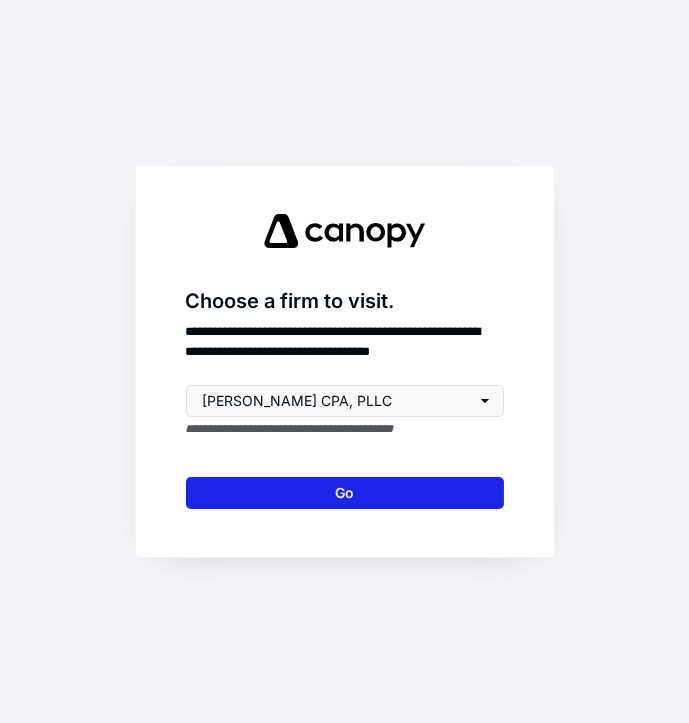 click on "Go" at bounding box center [345, 493] 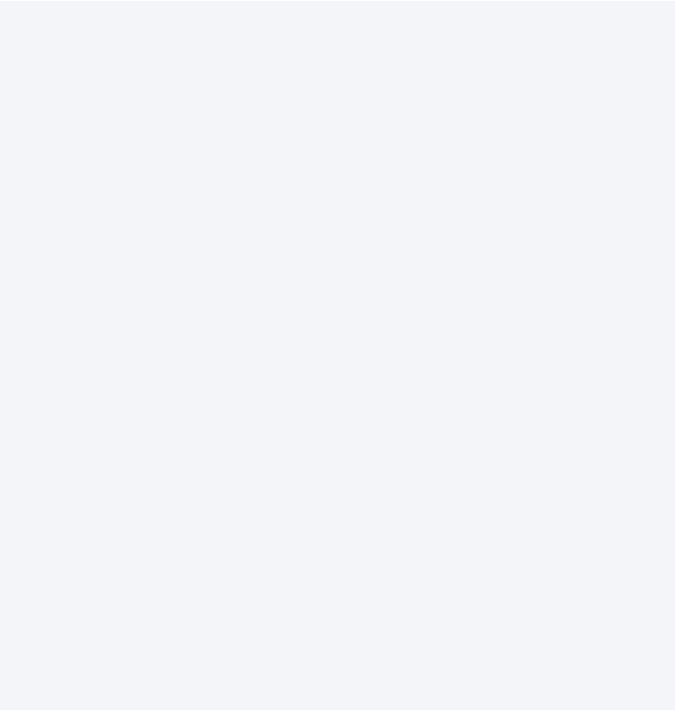 scroll, scrollTop: 0, scrollLeft: 0, axis: both 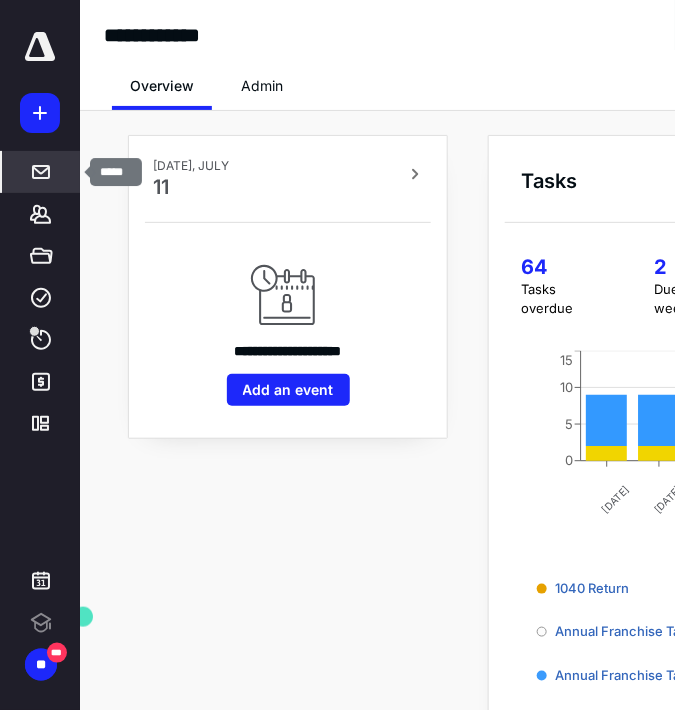 click 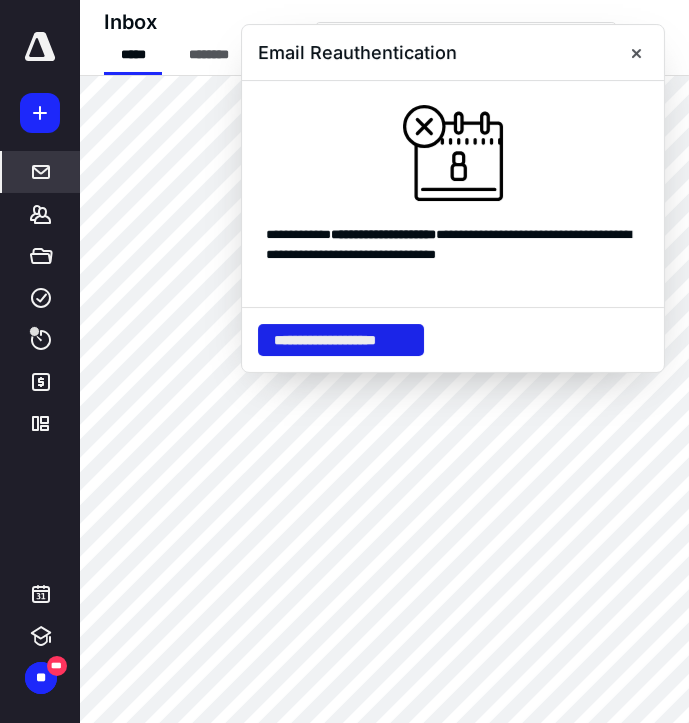 click on "**********" at bounding box center (341, 340) 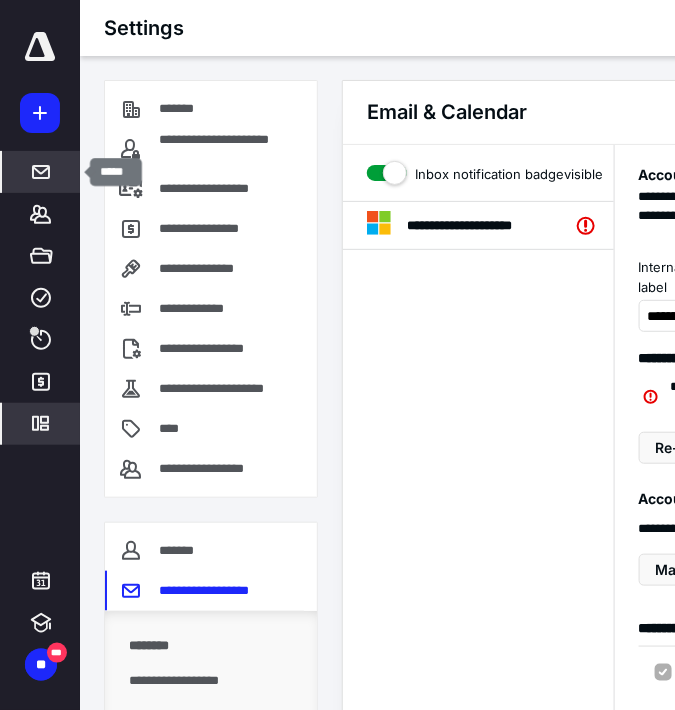 click at bounding box center (41, 172) 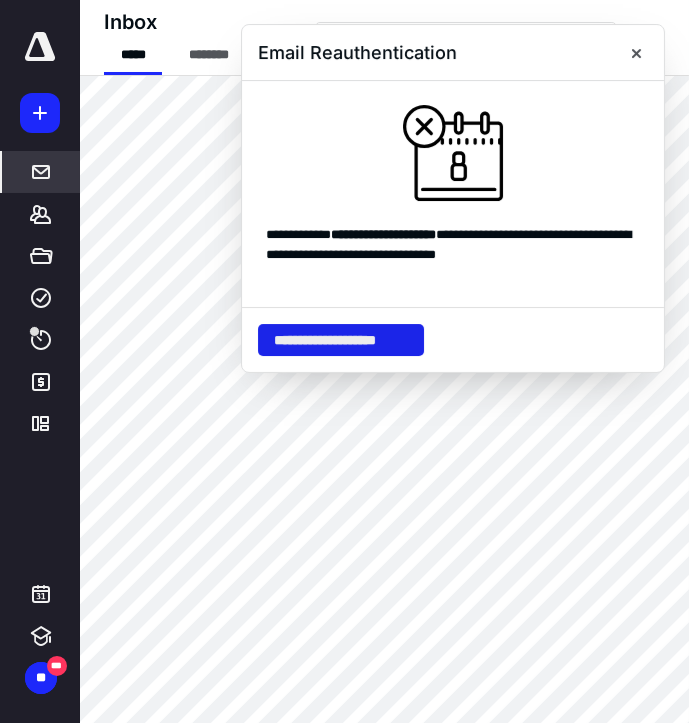 click on "**********" at bounding box center (341, 340) 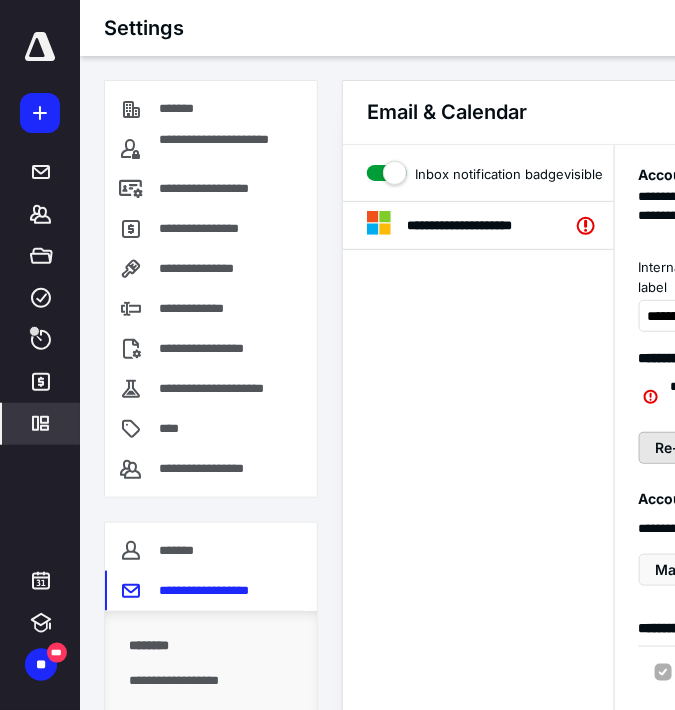 click on "Re-authenticate" at bounding box center (711, 448) 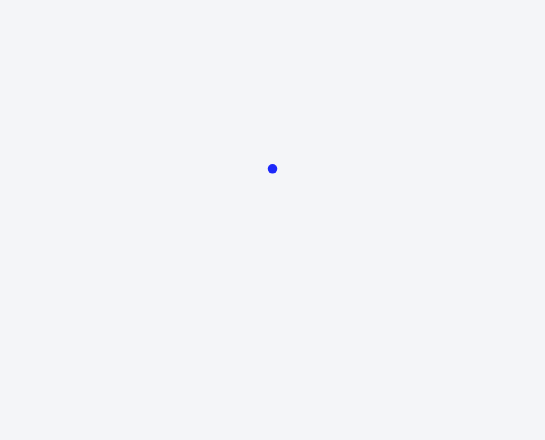 scroll, scrollTop: 0, scrollLeft: 0, axis: both 